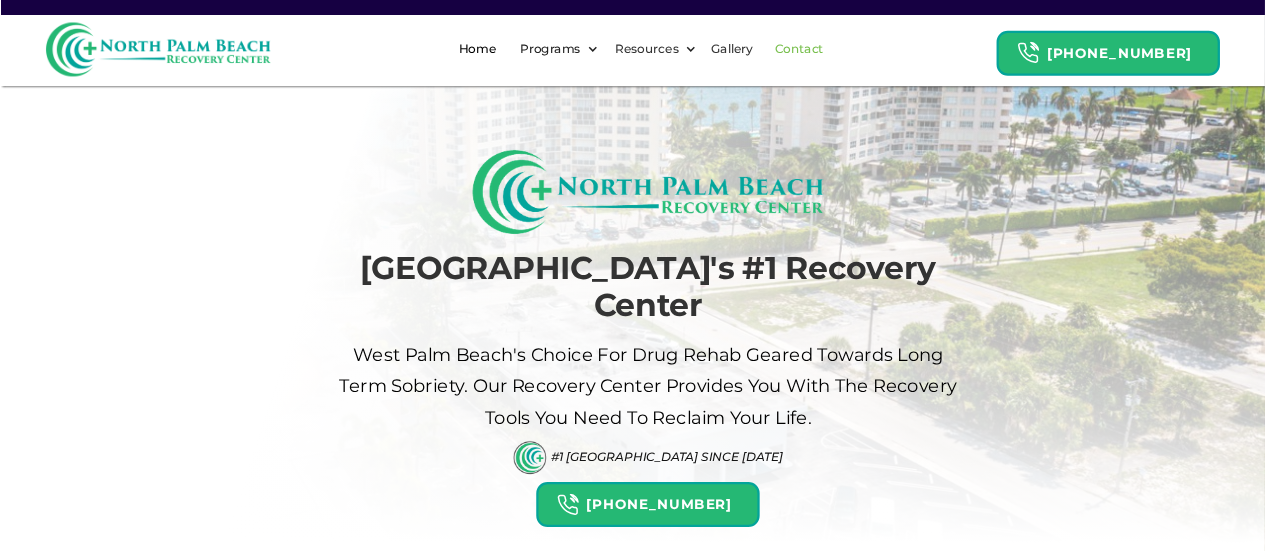 scroll, scrollTop: 0, scrollLeft: 0, axis: both 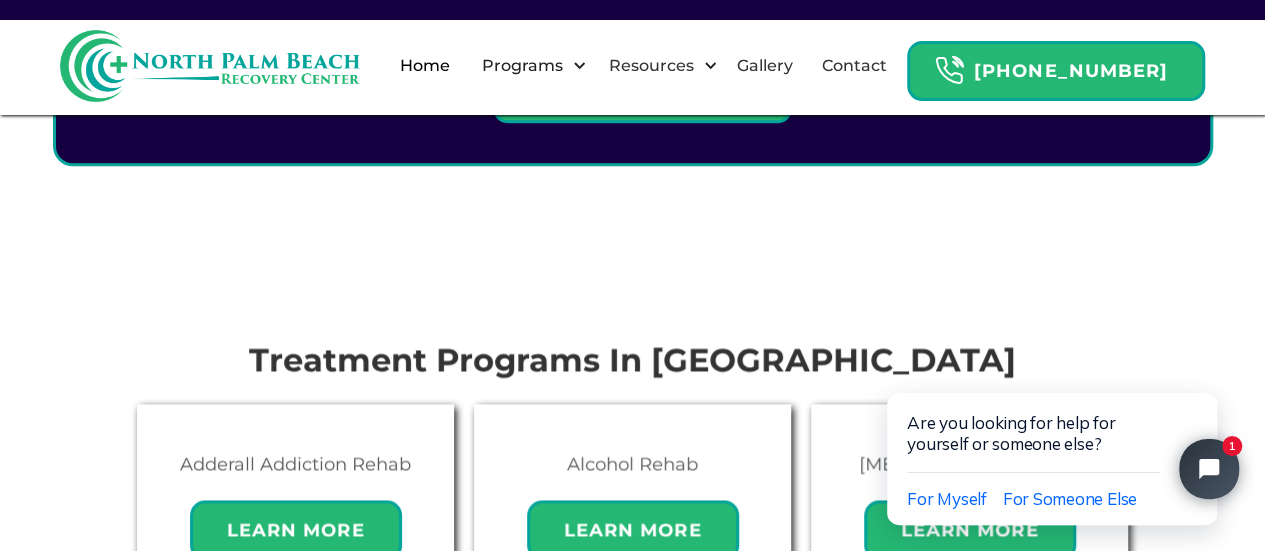 click on "Treatment Programs In Palm Beach County Adderall Addiction Rehab Learn More Alcohol Rehab Learn More Benzodiazepine Rehab Learn More Cocaine Rehab Learn More Fentanyl Rehab Learn More Kratom Rehab Learn More Meth Rehab Learn More Opiate Rehab Learn More" at bounding box center [632, 675] 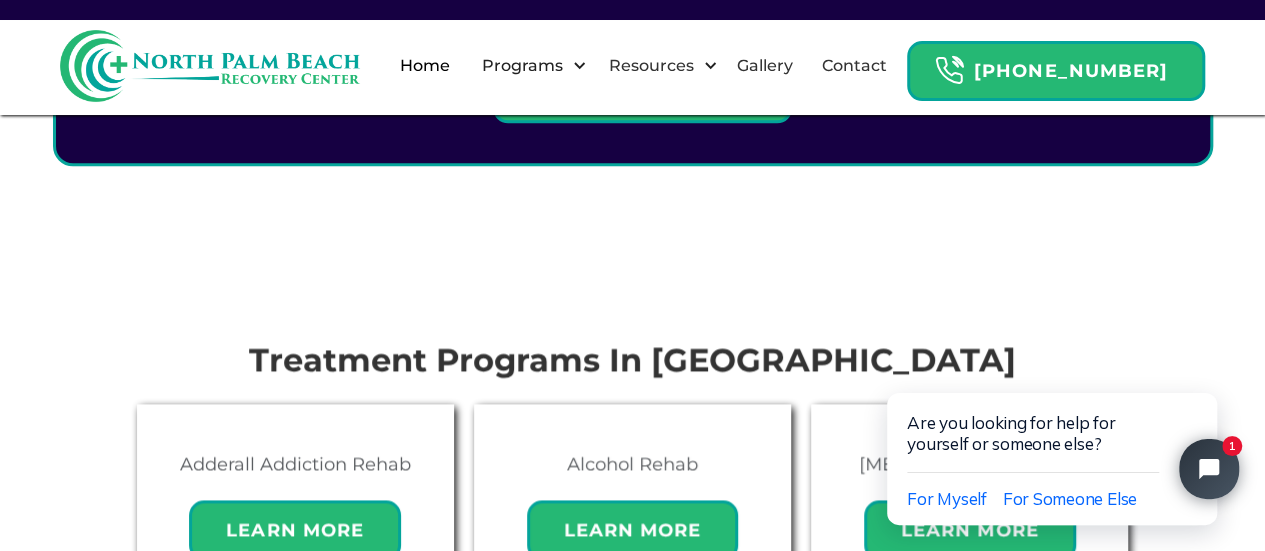 click on "The Assessment. The first step in making a map is knowing where we currently are in the recovery process. The Recovery Plan Our master level clinicians will develop a recovery plan that will ensure the best chances for long term sobriety.  Reclaim Your Life. You will attend group meeting, individual therapy, and workshops that will help lead the way to a healthier and sober lifestyle. 866-887-4154" at bounding box center [633, 5] 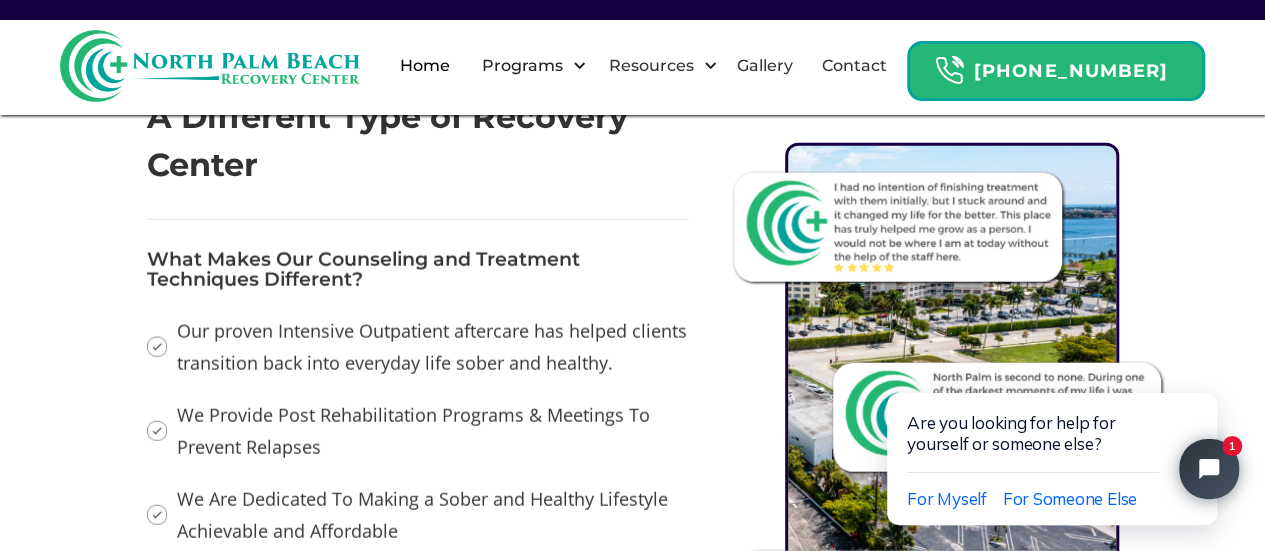 scroll, scrollTop: 2200, scrollLeft: 0, axis: vertical 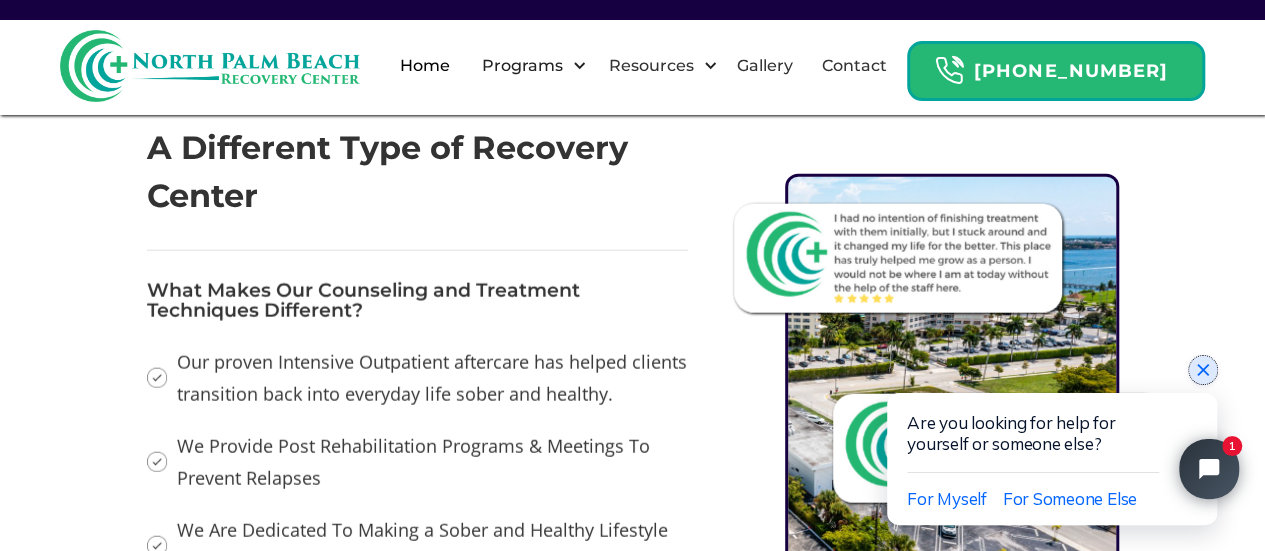 click 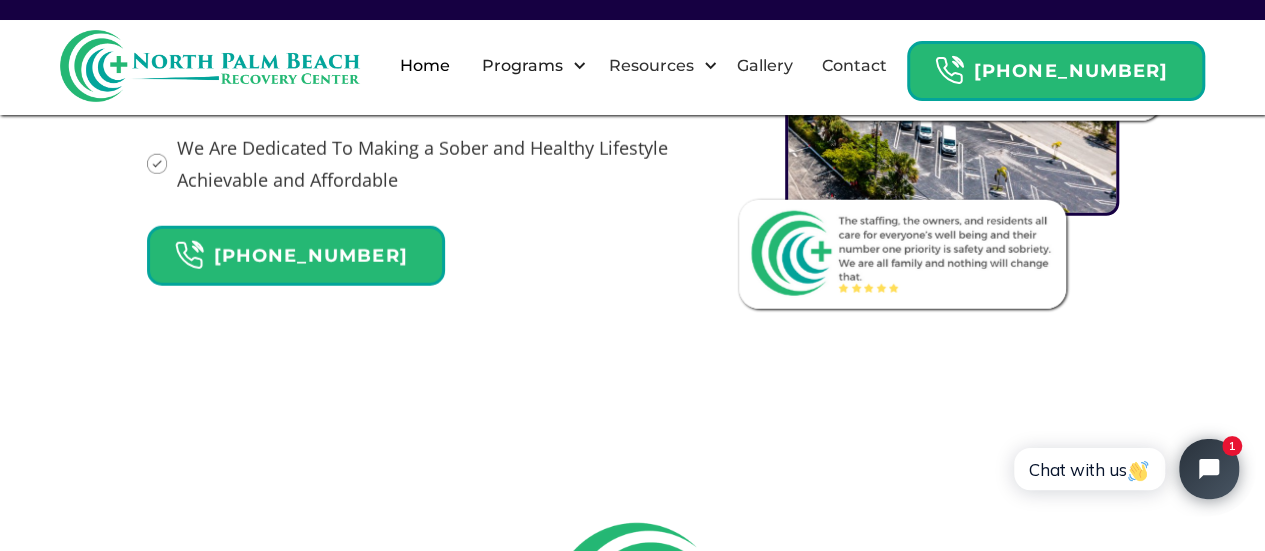 scroll, scrollTop: 2600, scrollLeft: 0, axis: vertical 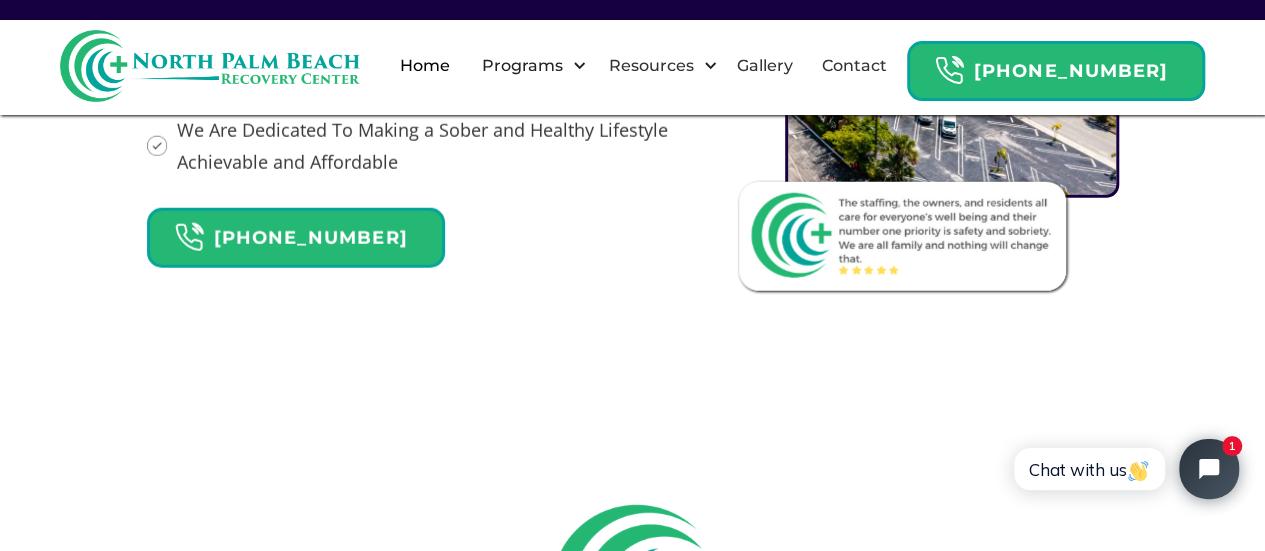 click on "Home" at bounding box center [425, 66] 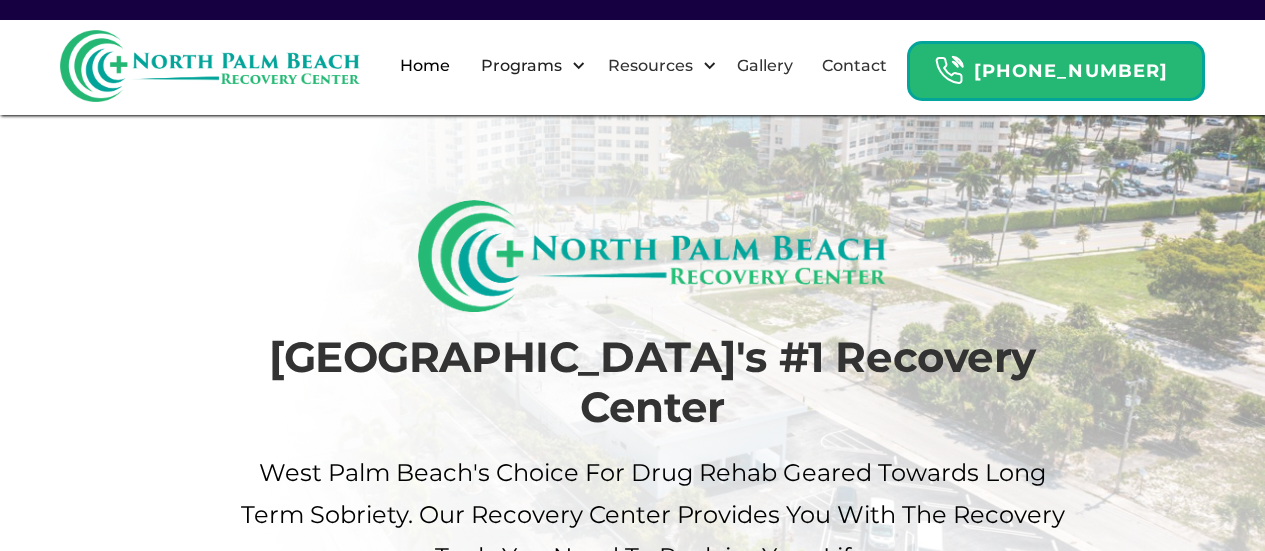 scroll, scrollTop: 0, scrollLeft: 0, axis: both 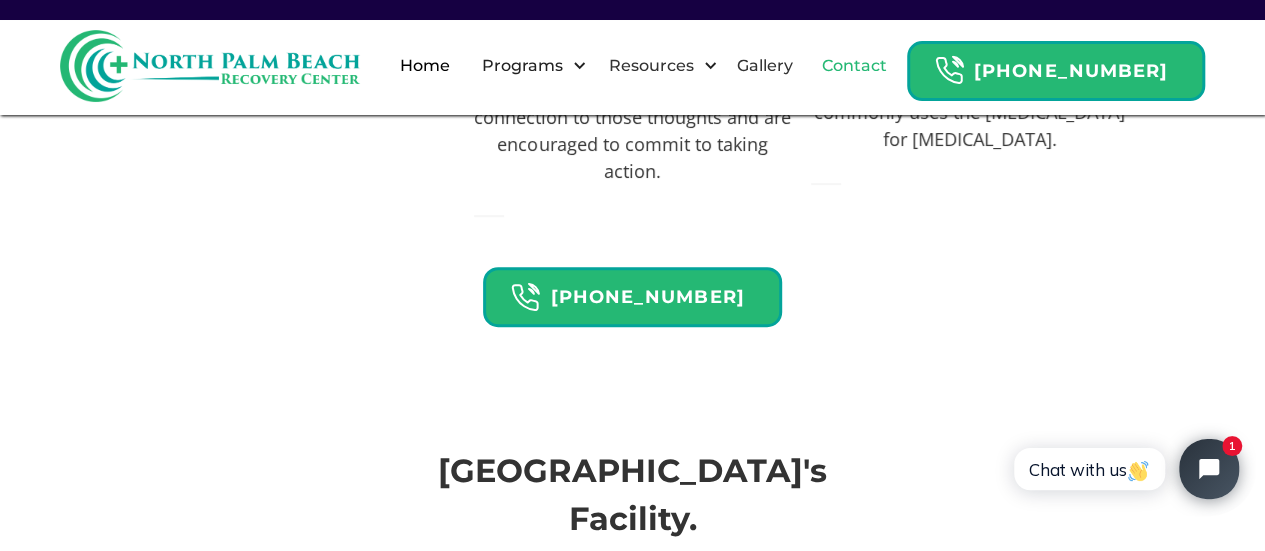 click on "Contact" at bounding box center (854, 66) 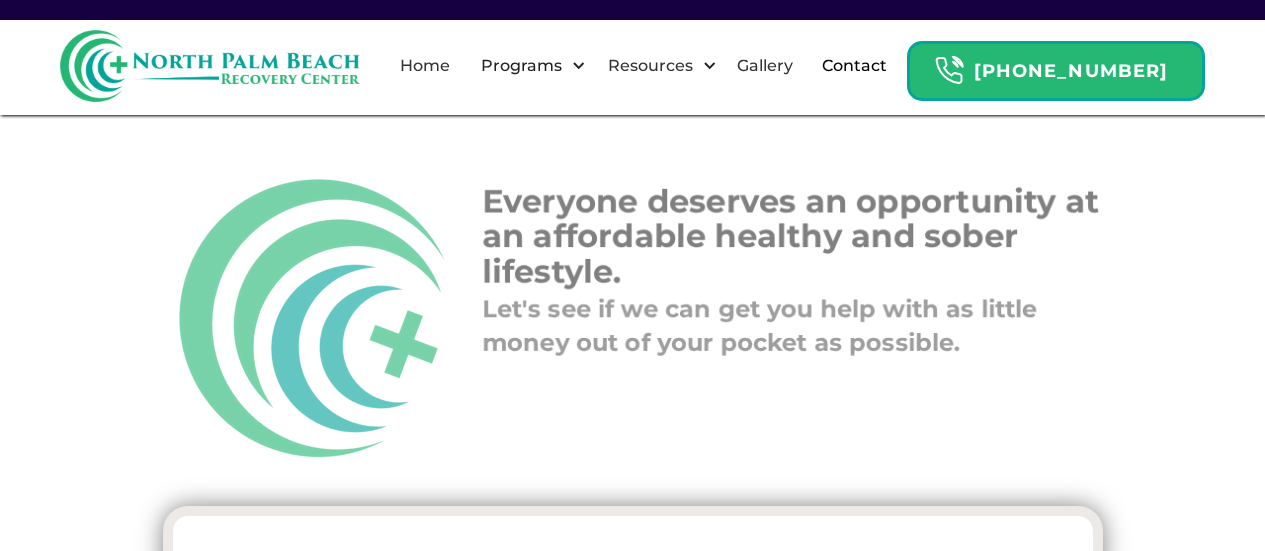 scroll, scrollTop: 0, scrollLeft: 0, axis: both 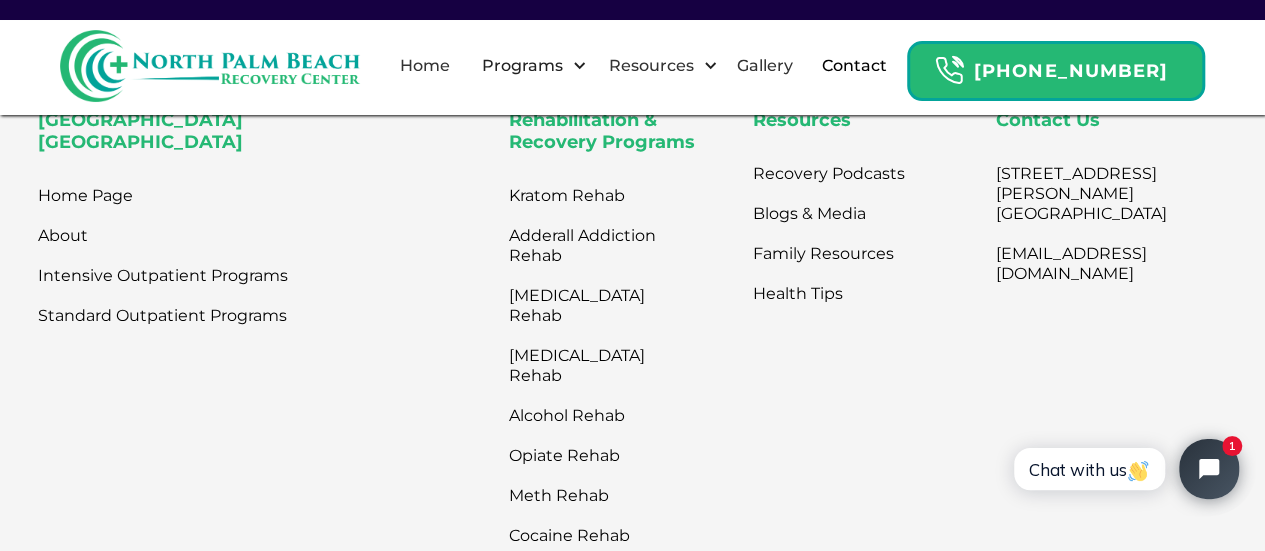 click on "Resources  Recovery Podcasts Blogs & Media Family Resources Health Tips" at bounding box center (867, 362) 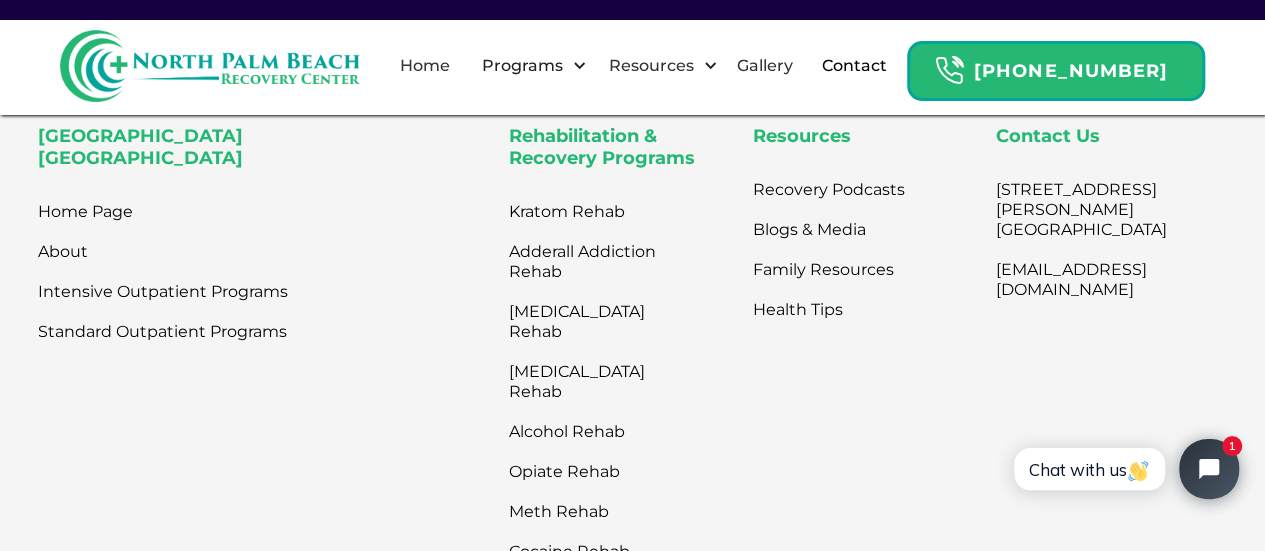 scroll, scrollTop: 1139, scrollLeft: 0, axis: vertical 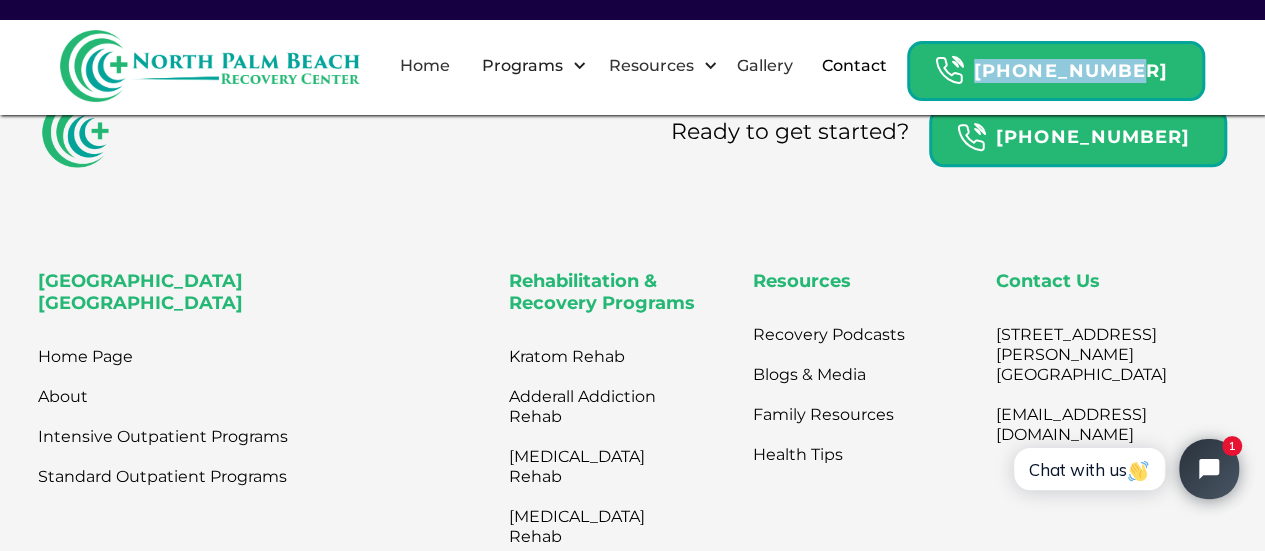 drag, startPoint x: 1224, startPoint y: 63, endPoint x: 1024, endPoint y: 40, distance: 201.31816 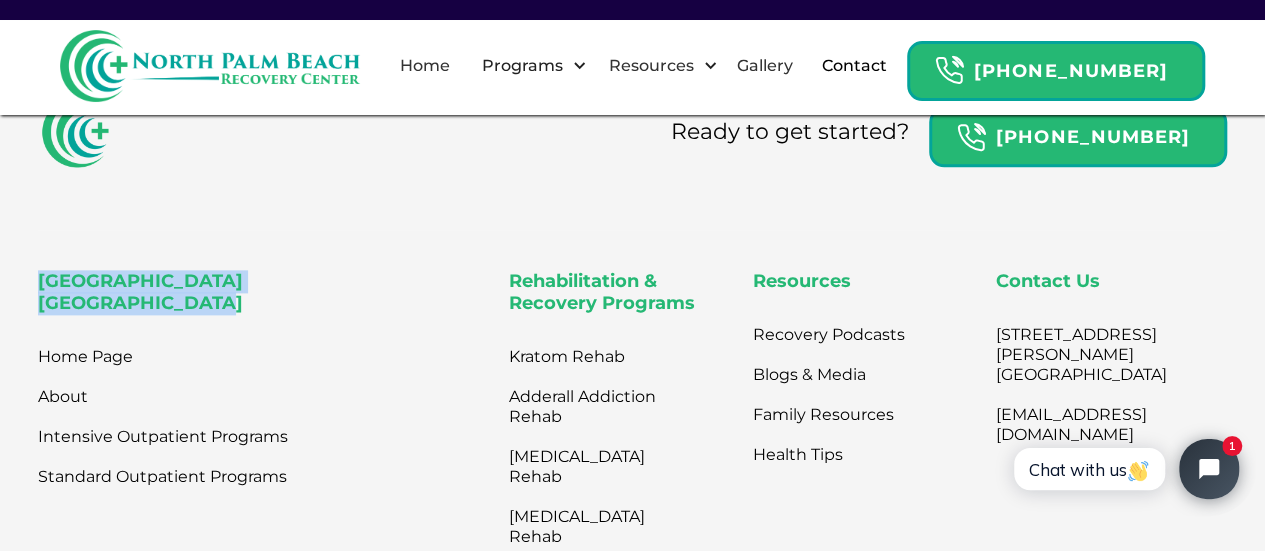 drag, startPoint x: 224, startPoint y: 317, endPoint x: 28, endPoint y: 303, distance: 196.49936 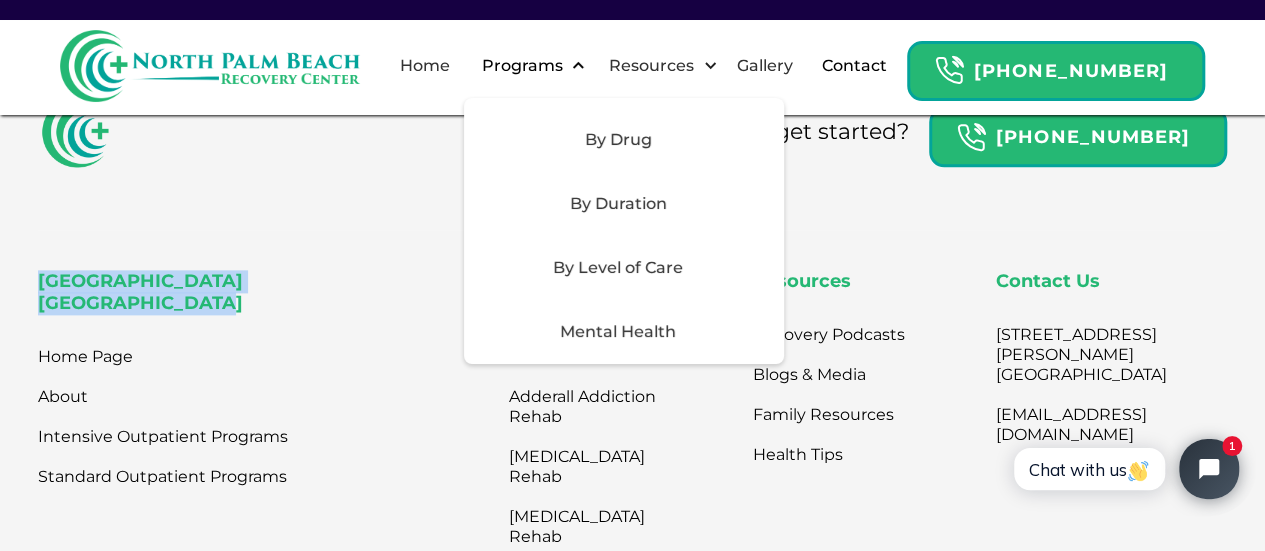click on "Programs" at bounding box center (521, 66) 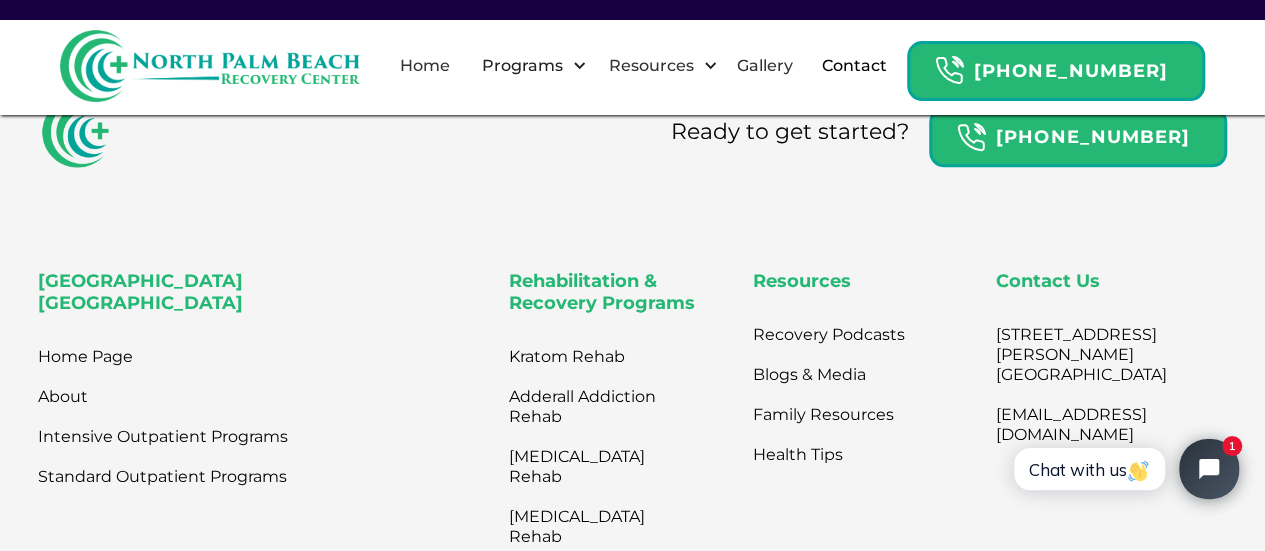 click on "Ready to get started? 866-887-4154" at bounding box center (632, 162) 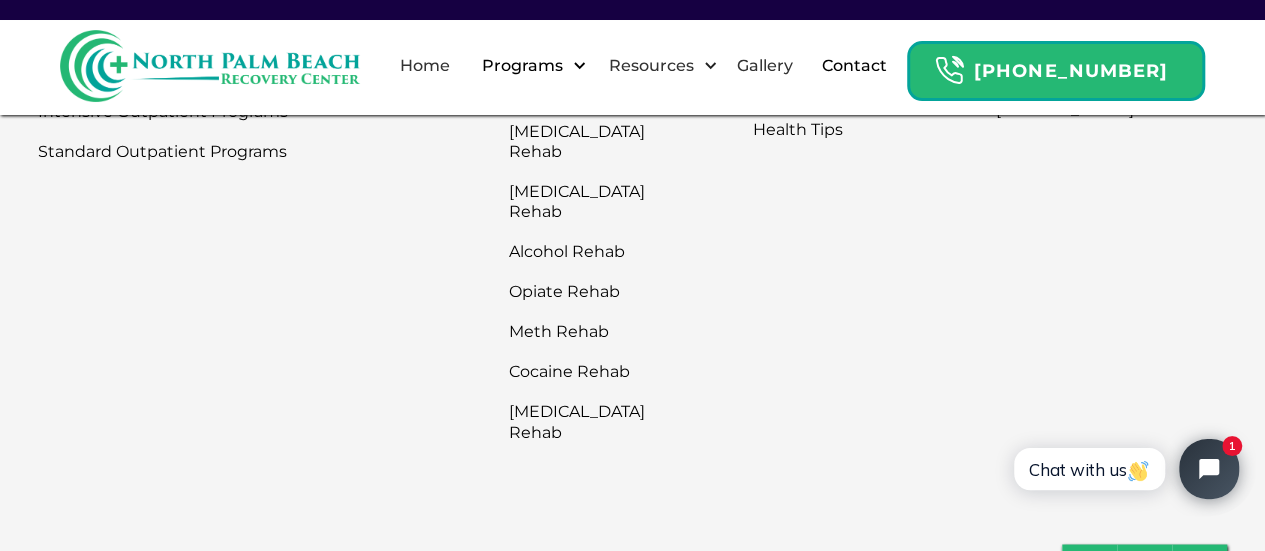 scroll, scrollTop: 1439, scrollLeft: 0, axis: vertical 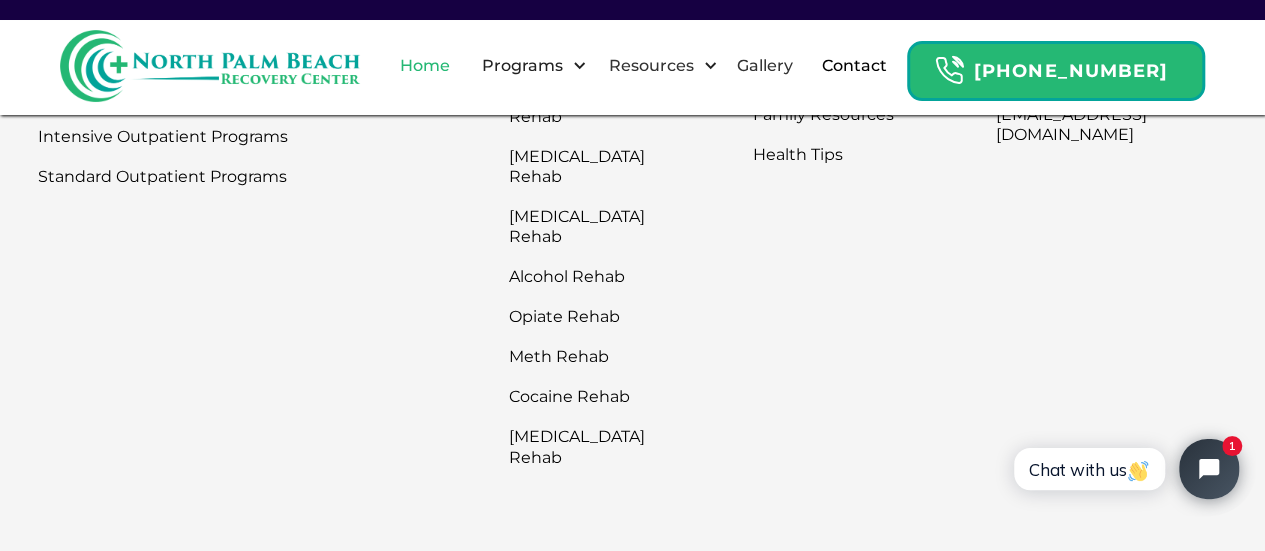 click on "Home" at bounding box center (425, 66) 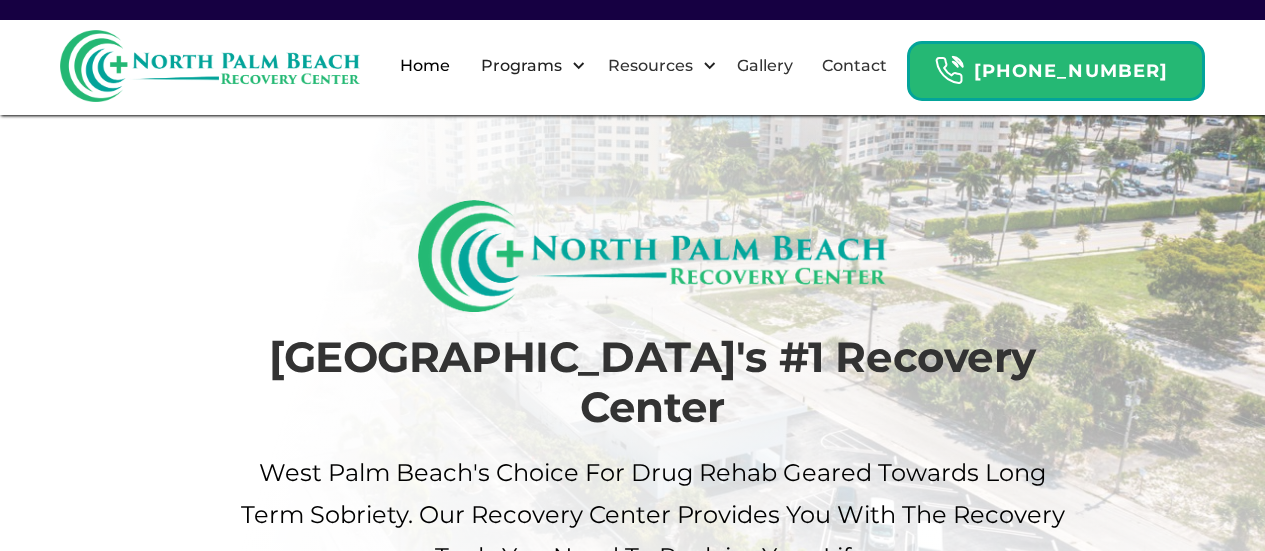 scroll, scrollTop: 744, scrollLeft: 0, axis: vertical 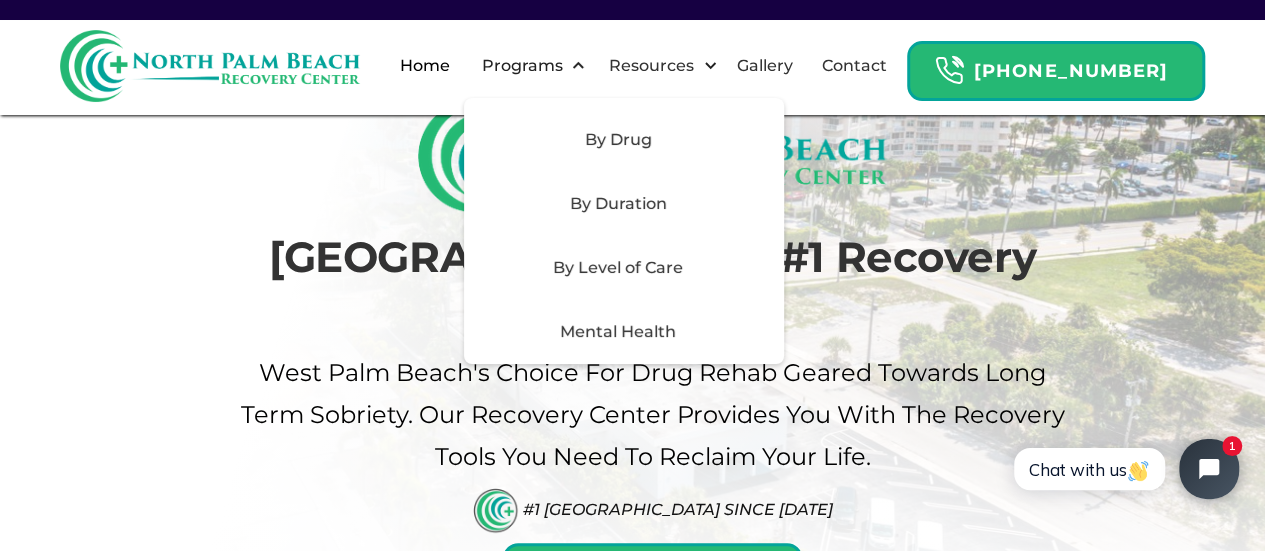 click on "Mental Health" at bounding box center [618, 332] 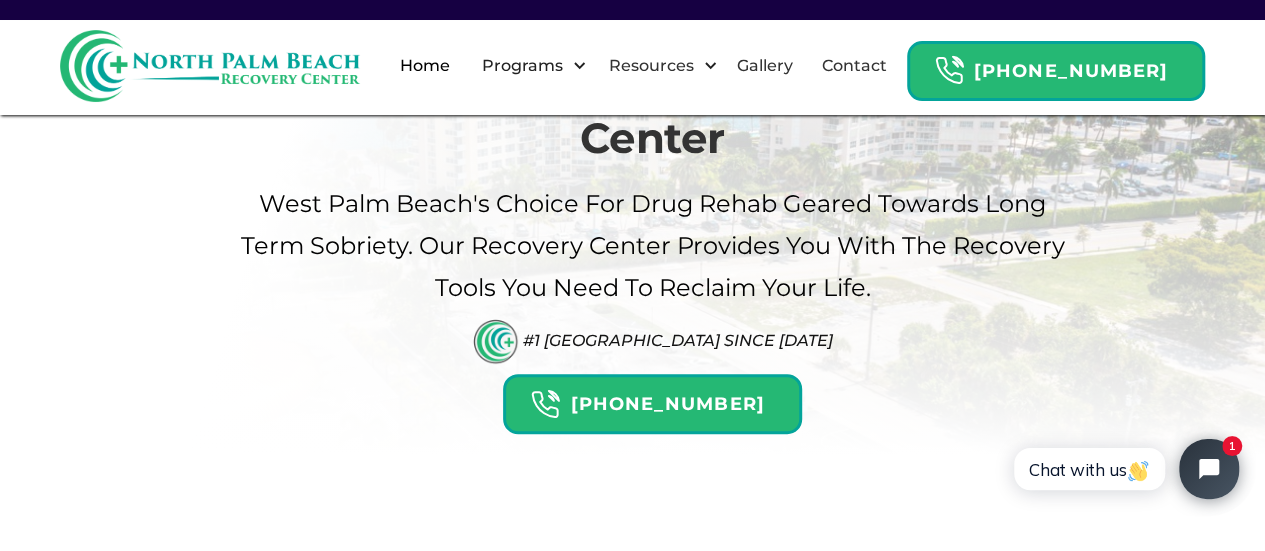 scroll, scrollTop: 300, scrollLeft: 0, axis: vertical 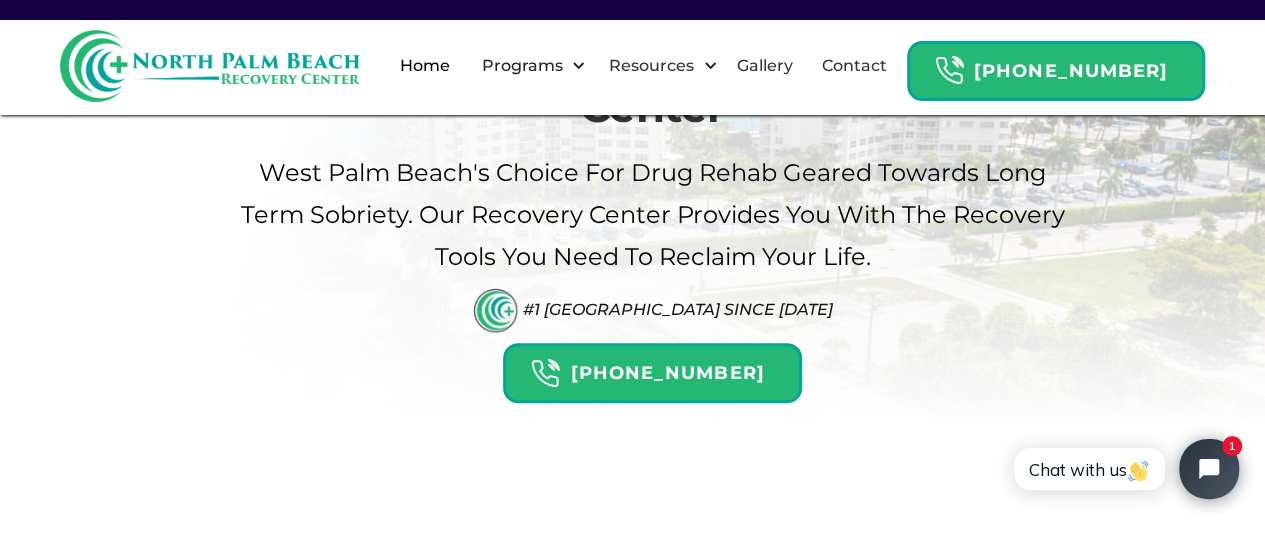 click on "Home" at bounding box center [425, 66] 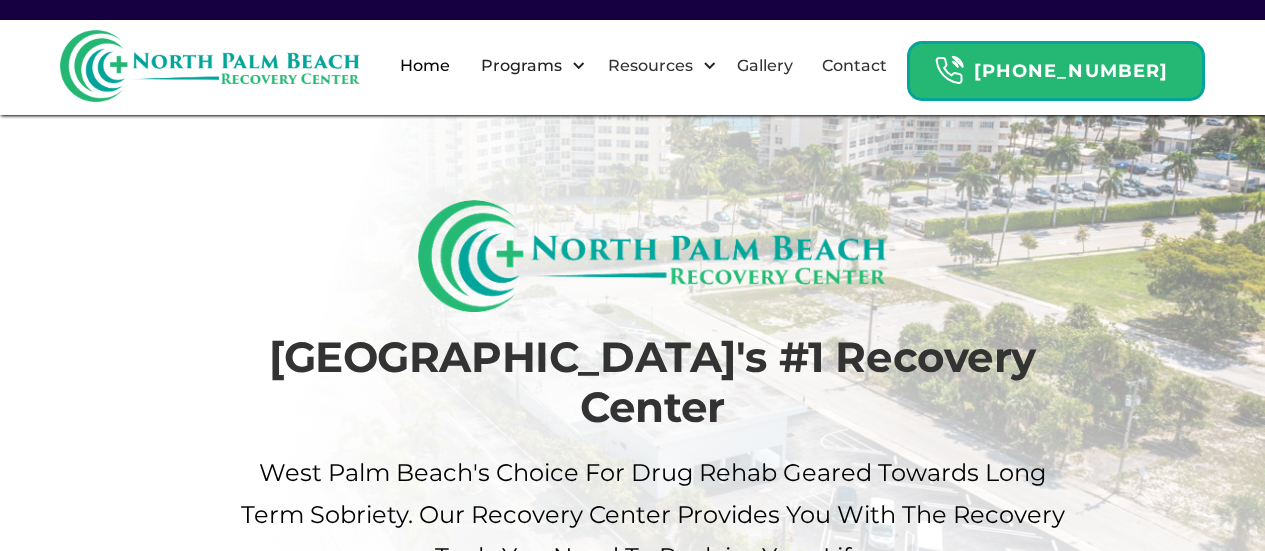 scroll, scrollTop: 0, scrollLeft: 0, axis: both 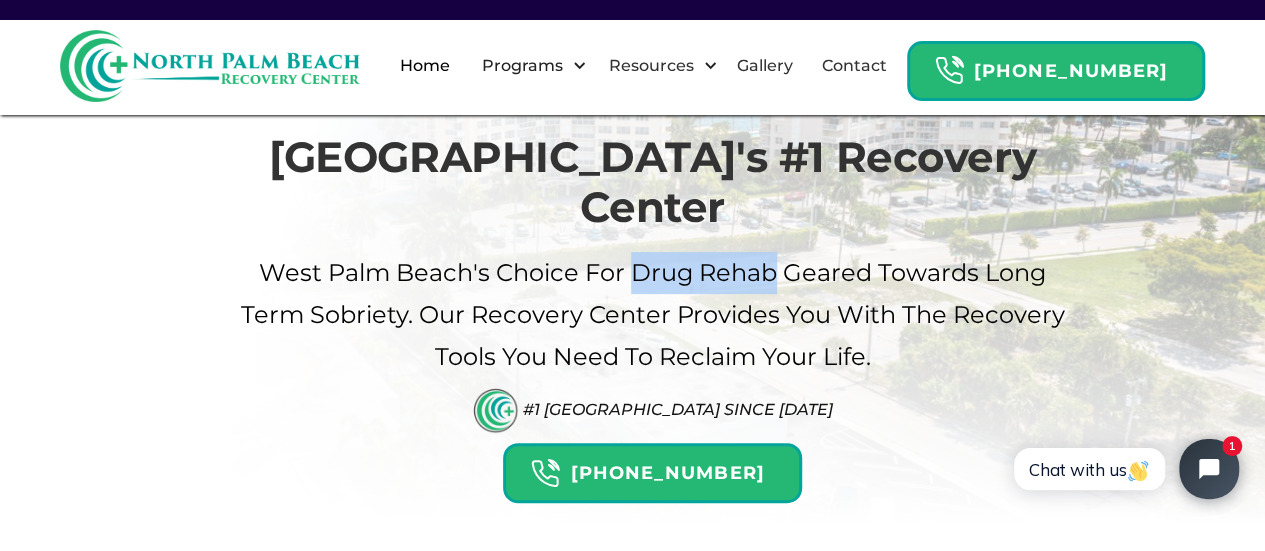 drag, startPoint x: 637, startPoint y: 221, endPoint x: 777, endPoint y: 221, distance: 140 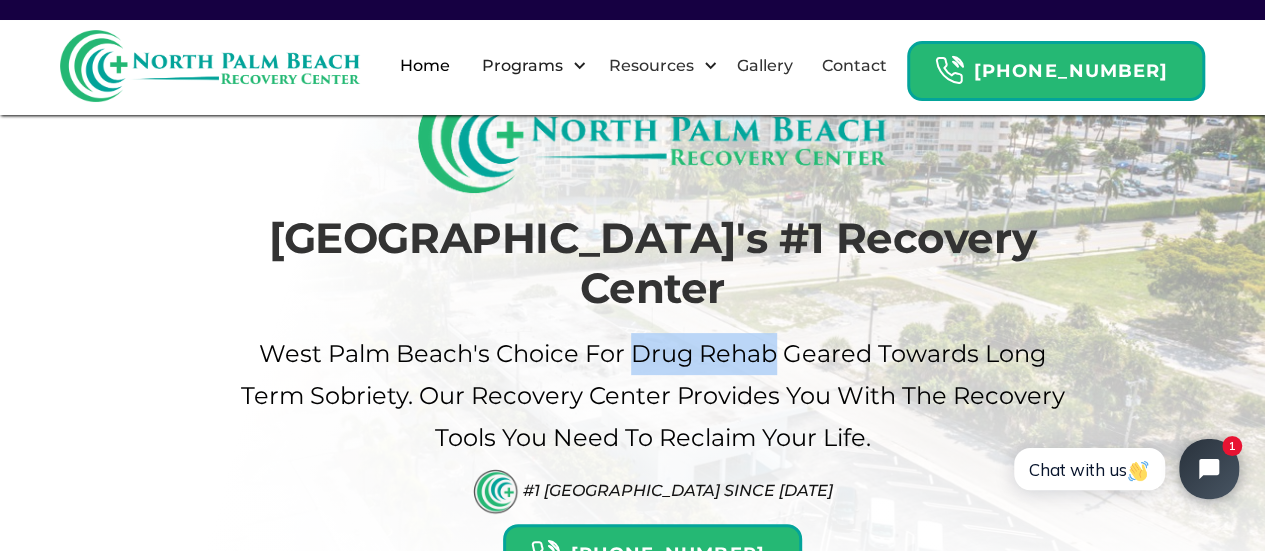 scroll, scrollTop: 0, scrollLeft: 0, axis: both 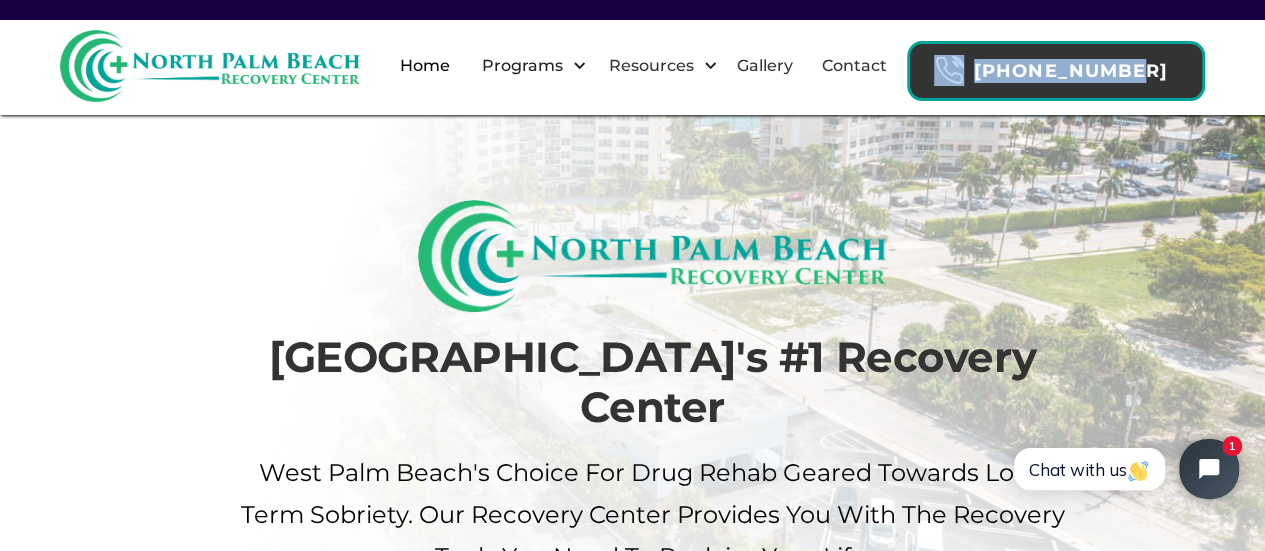 drag, startPoint x: 962, startPoint y: 31, endPoint x: 1182, endPoint y: 42, distance: 220.27483 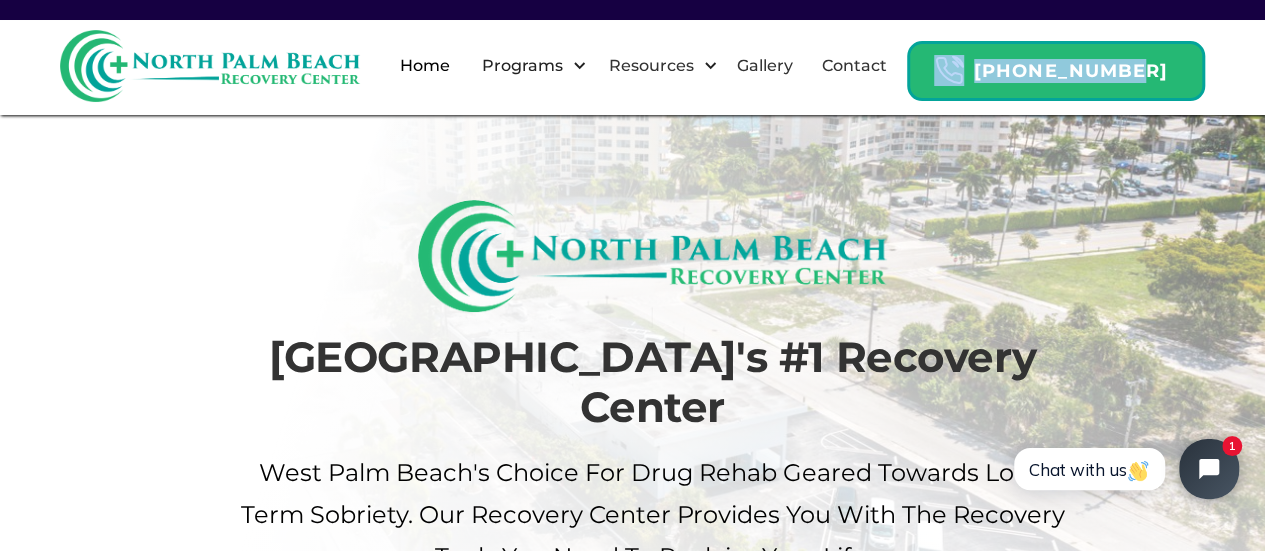 click on "Home Programs By Drug Adderall Addiction Rehab Alcohol Rehab [MEDICAL_DATA] Rehab Cocaine Rehab [MEDICAL_DATA] Rehab Kratom Rehab Meth Rehab Opiate Rehab By Duration 30 Day Drug Rehab Learn More 60 Day Drug Rehab Learn More 90 Day Drug Rehab  Learn More By Level of Care Outpatient Treatment Intensive Outpatient Treatment Partial Hospitalization Programs Adolescent IOP Mental Health [MEDICAL_DATA] Treatment OCPD Treatment HPD Therapy & Treatment BPD Therapy & Treatment Resources Recovery Blog 12 Steps of Narcotics Anonymous The [PERSON_NAME] Act Recovery Podcasts Gallery Contact [PHONE_NUMBER]" at bounding box center [632, 65] 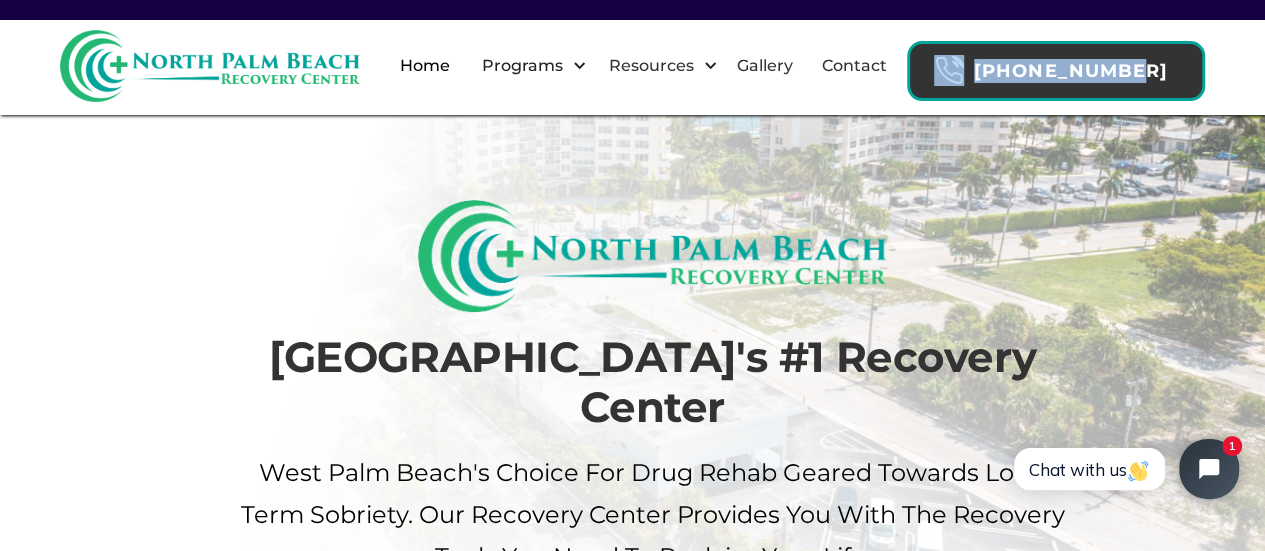 drag, startPoint x: 1023, startPoint y: 22, endPoint x: 1190, endPoint y: 69, distance: 173.48775 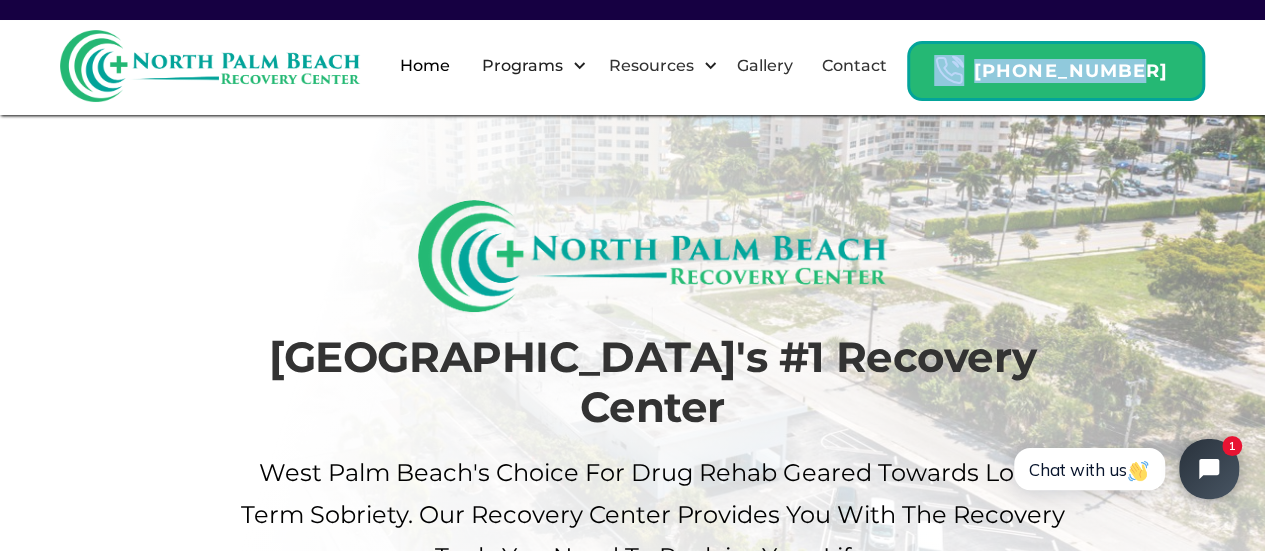 scroll, scrollTop: 482, scrollLeft: 0, axis: vertical 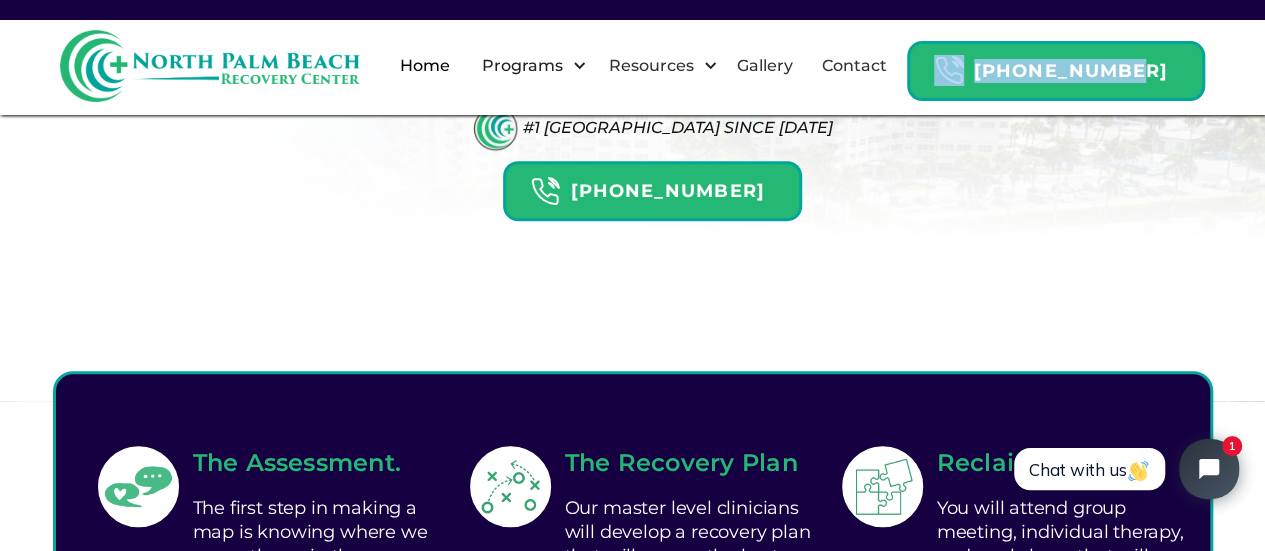 click on "Home Programs By Drug Adderall Addiction Rehab Alcohol Rehab [MEDICAL_DATA] Rehab Cocaine Rehab [MEDICAL_DATA] Rehab Kratom Rehab Meth Rehab Opiate Rehab By Duration 30 Day Drug Rehab Learn More 60 Day Drug Rehab Learn More 90 Day Drug Rehab  Learn More By Level of Care Outpatient Treatment Intensive Outpatient Treatment Partial Hospitalization Programs Adolescent IOP Mental Health [MEDICAL_DATA] Treatment OCPD Treatment HPD Therapy & Treatment BPD Therapy & Treatment Resources Recovery Blog 12 Steps of Narcotics Anonymous The [PERSON_NAME] Act Recovery Podcasts Gallery Contact [PHONE_NUMBER]" at bounding box center [632, 65] 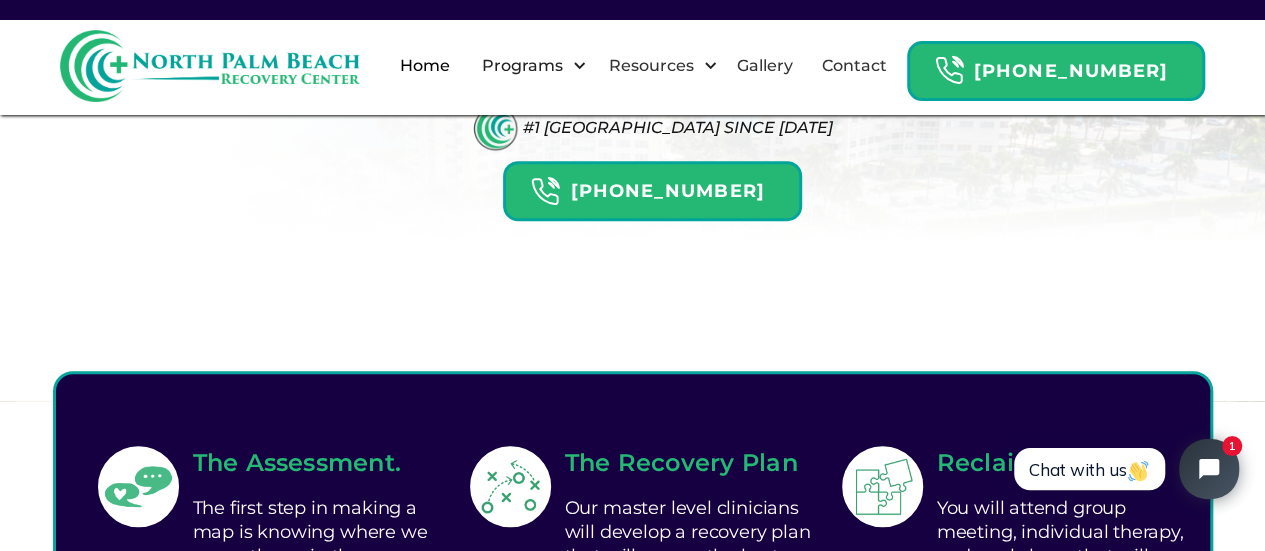 scroll, scrollTop: 0, scrollLeft: 0, axis: both 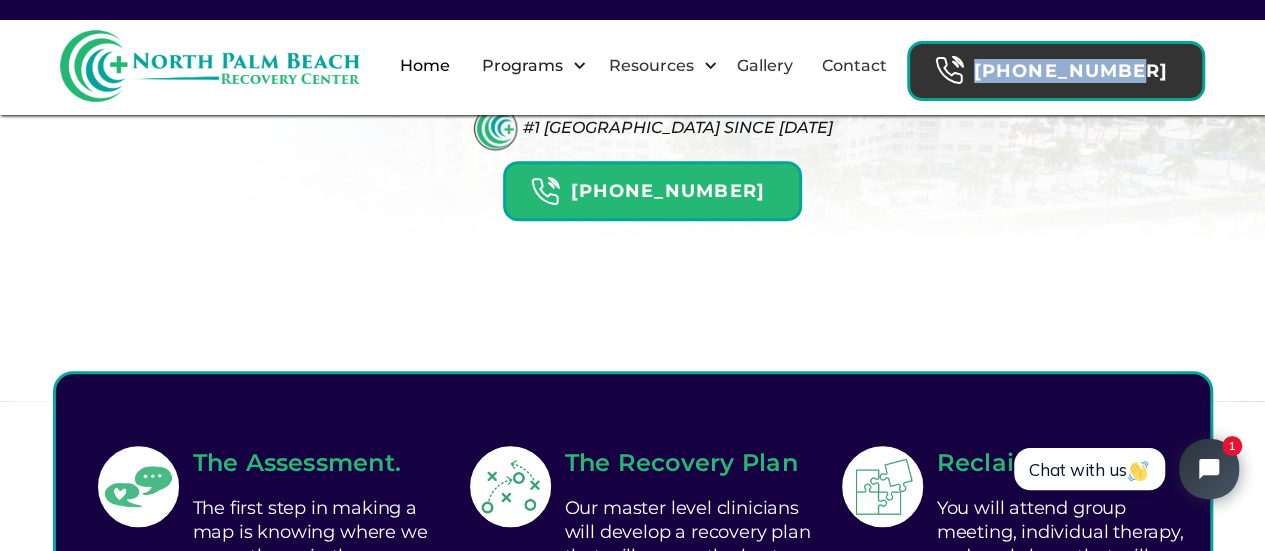 drag, startPoint x: 1227, startPoint y: 63, endPoint x: 1027, endPoint y: 63, distance: 200 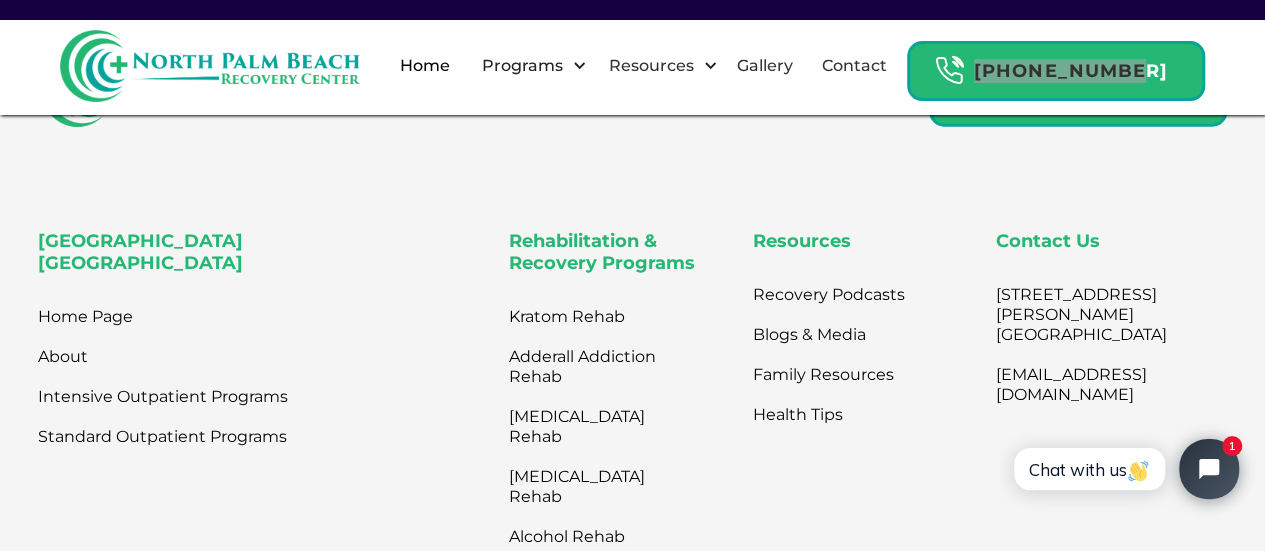 scroll, scrollTop: 6582, scrollLeft: 0, axis: vertical 